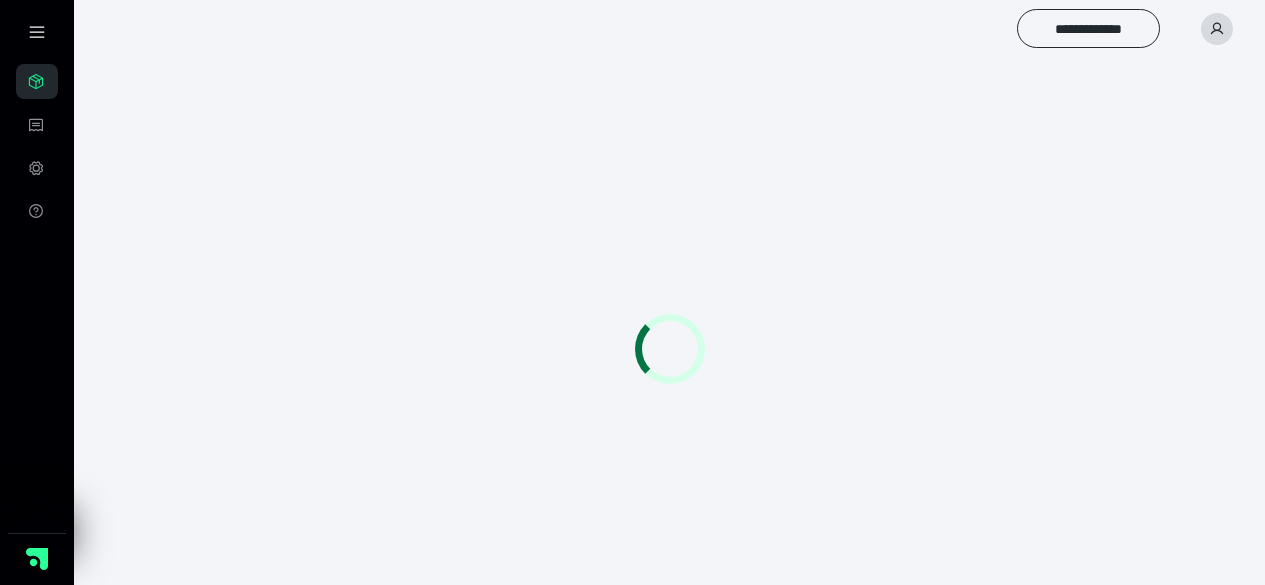 scroll, scrollTop: 0, scrollLeft: 0, axis: both 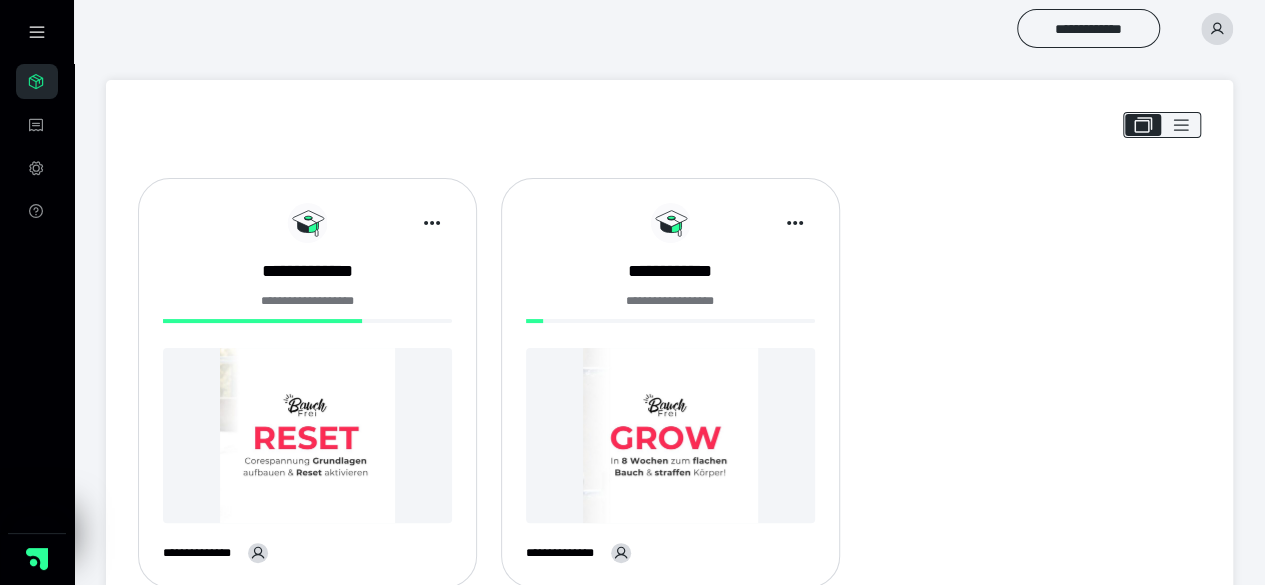 click on "**********" at bounding box center (307, 307) 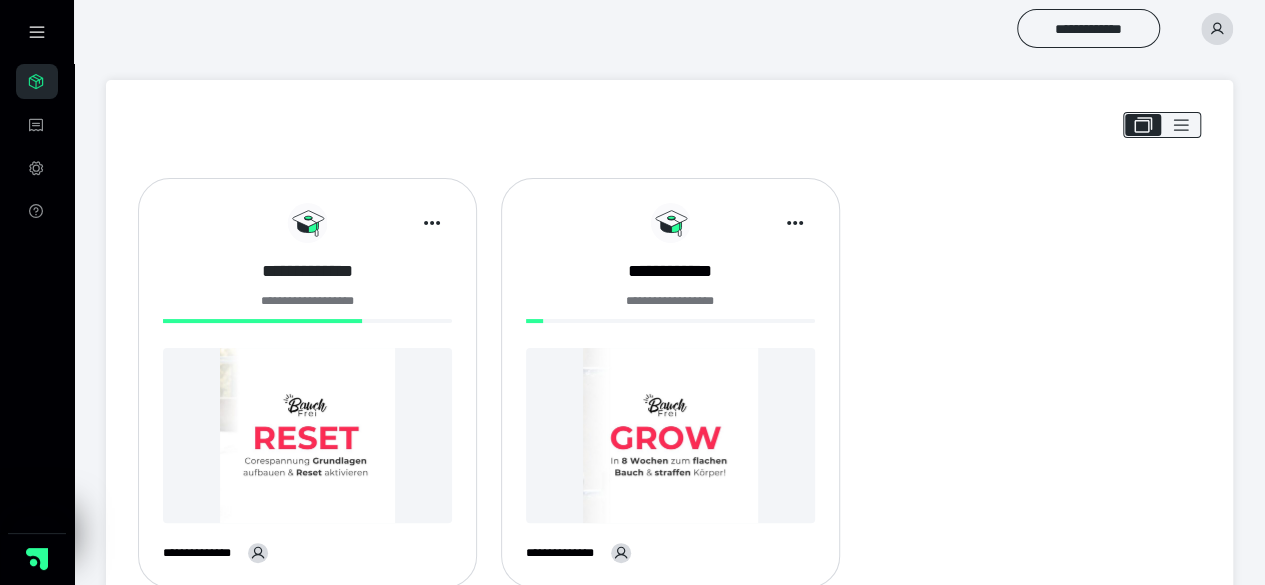 drag, startPoint x: 316, startPoint y: 246, endPoint x: 314, endPoint y: 271, distance: 25.079872 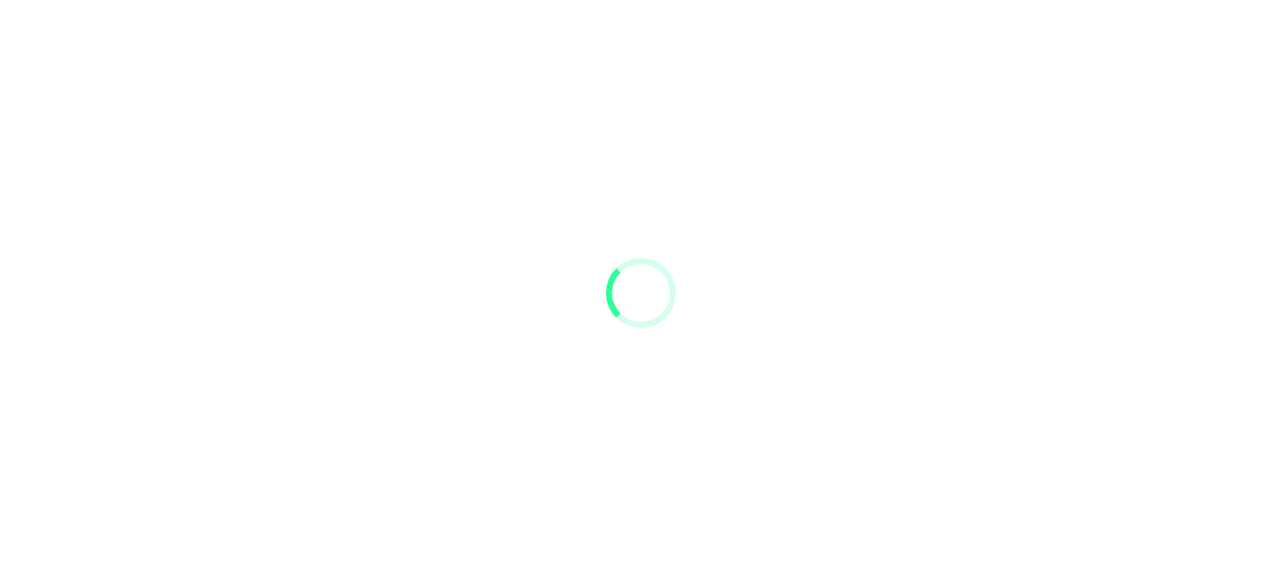 scroll, scrollTop: 0, scrollLeft: 0, axis: both 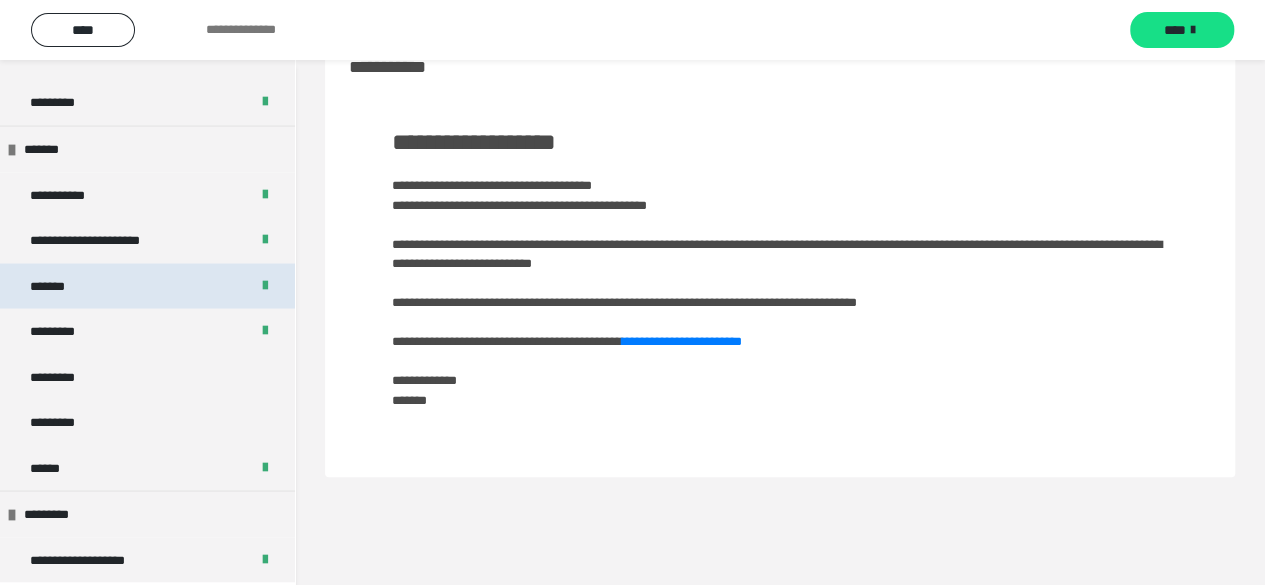 click on "*******" at bounding box center (147, 286) 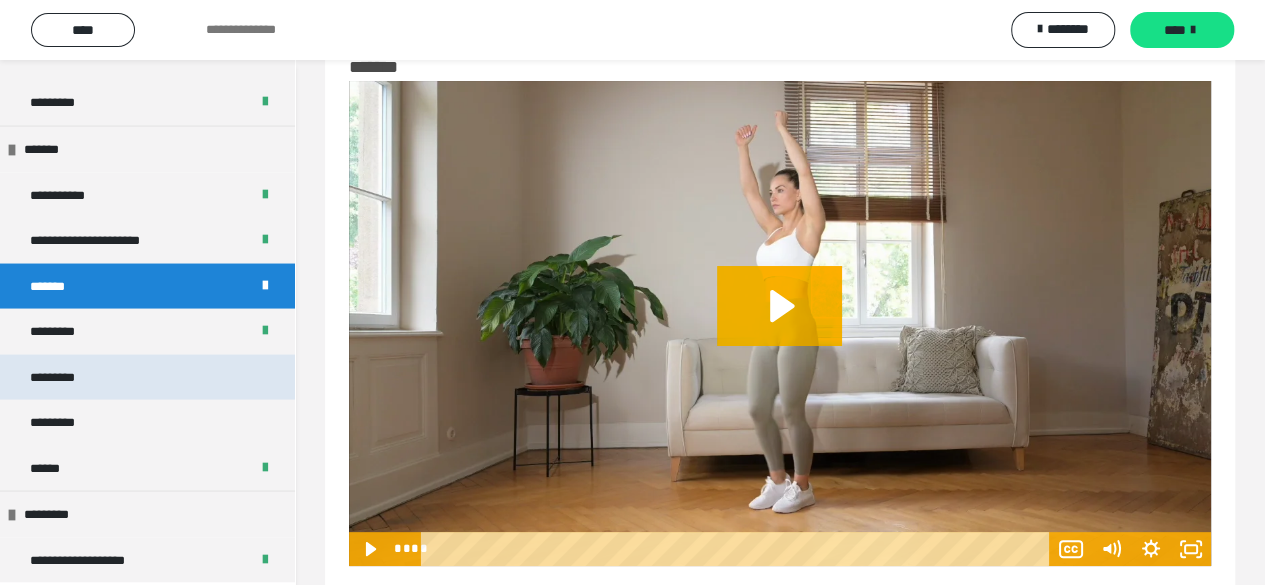 click on "*********" at bounding box center (147, 377) 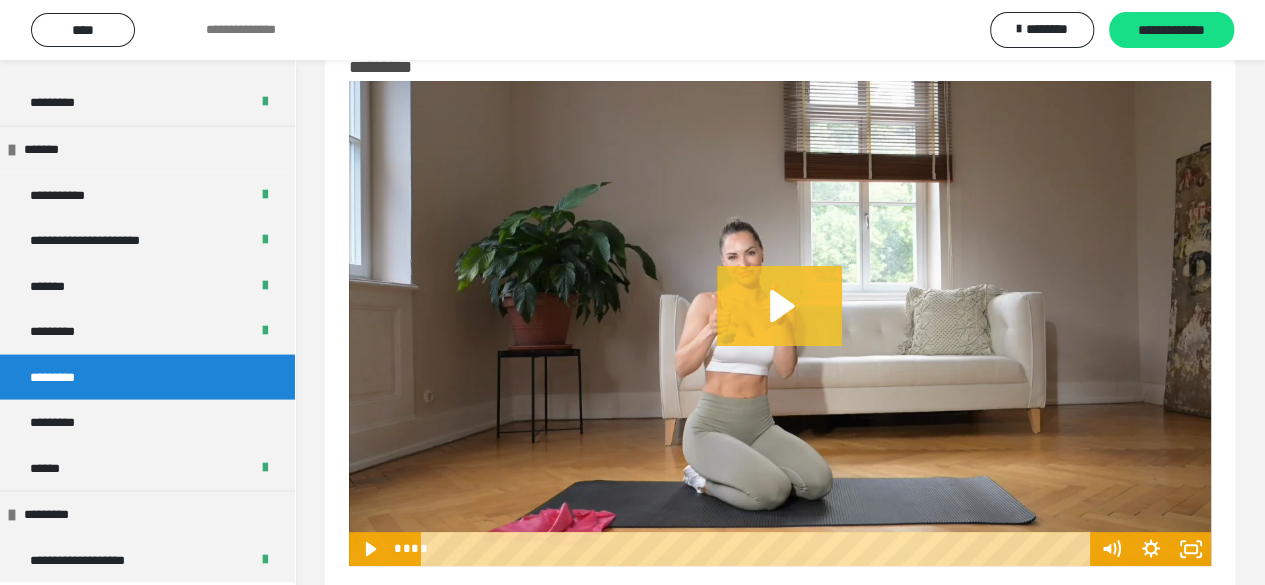 click 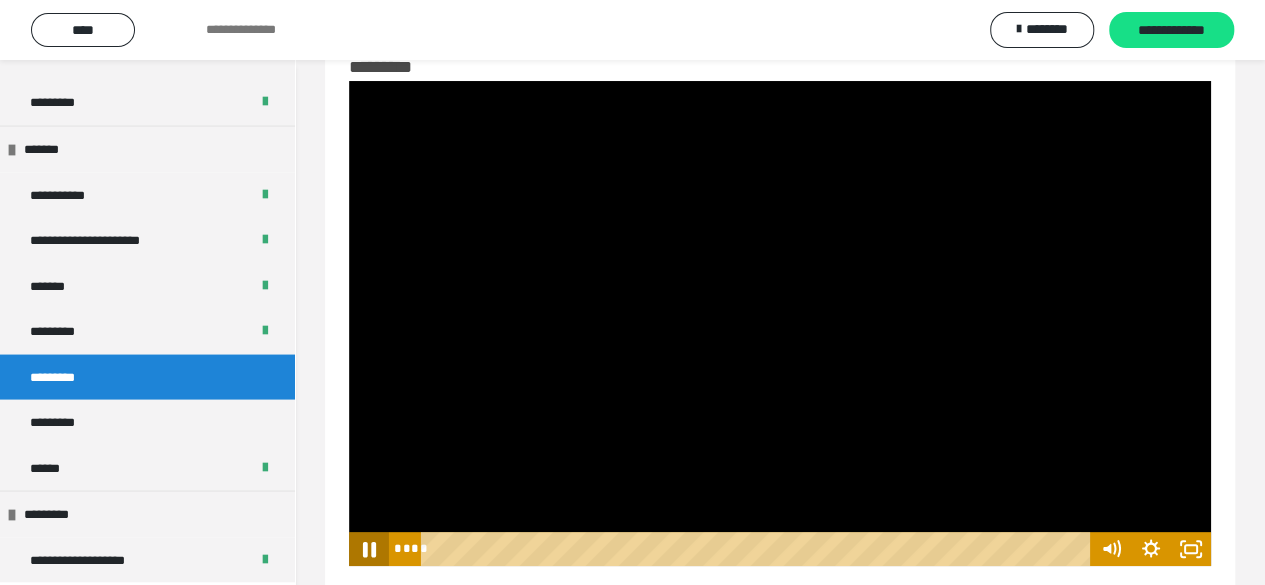 click 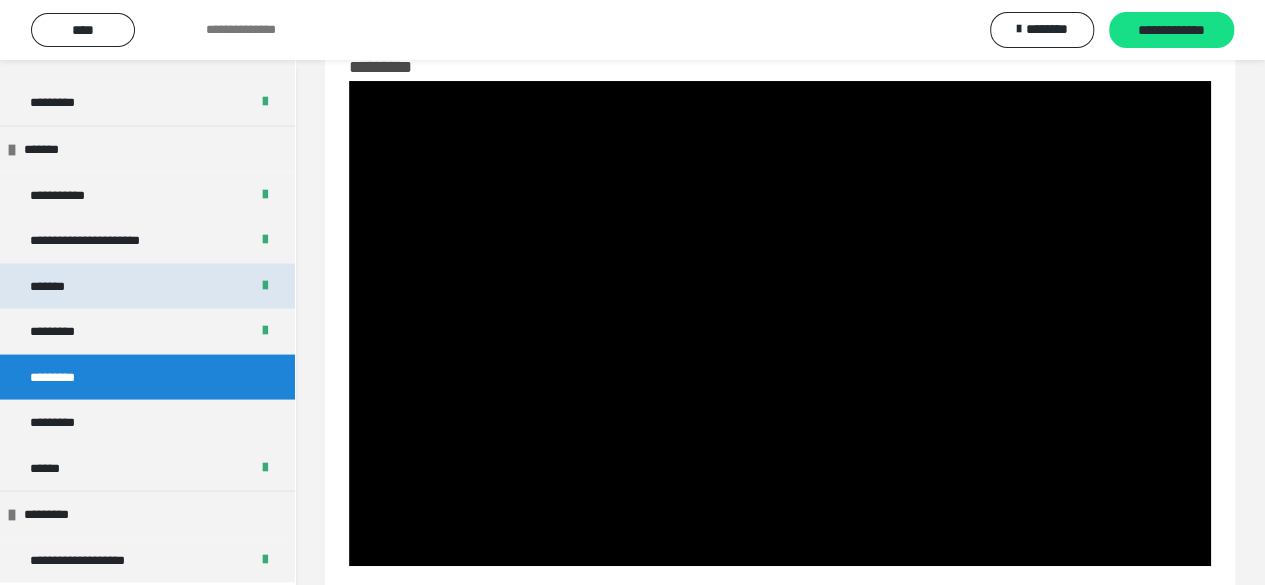 click on "*******" at bounding box center (147, 286) 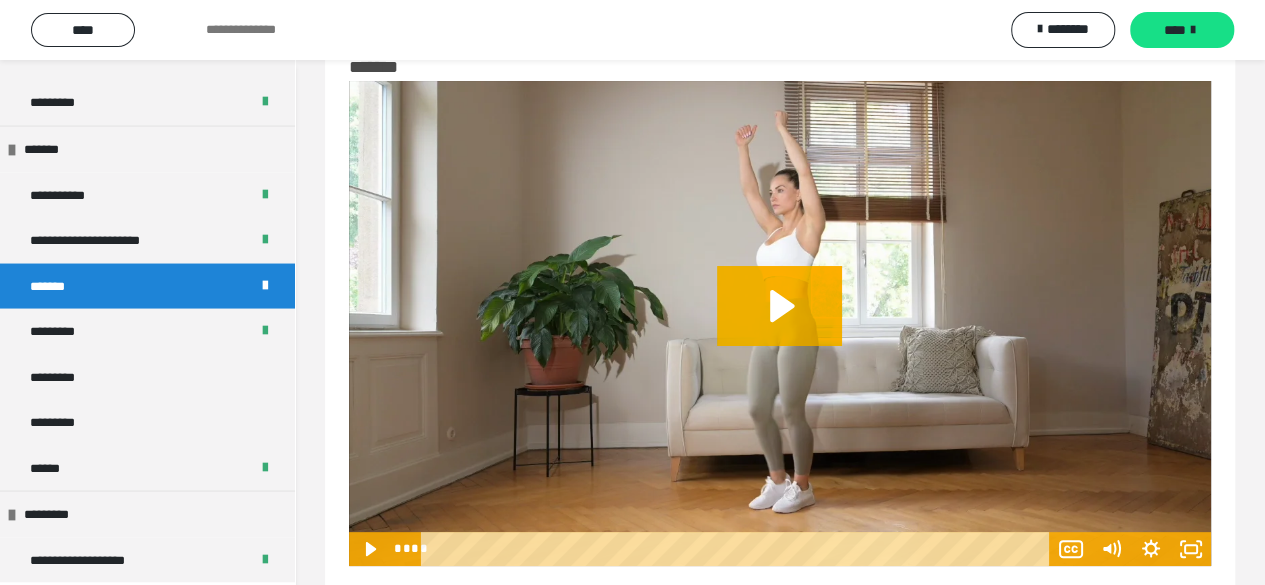 scroll, scrollTop: 94, scrollLeft: 0, axis: vertical 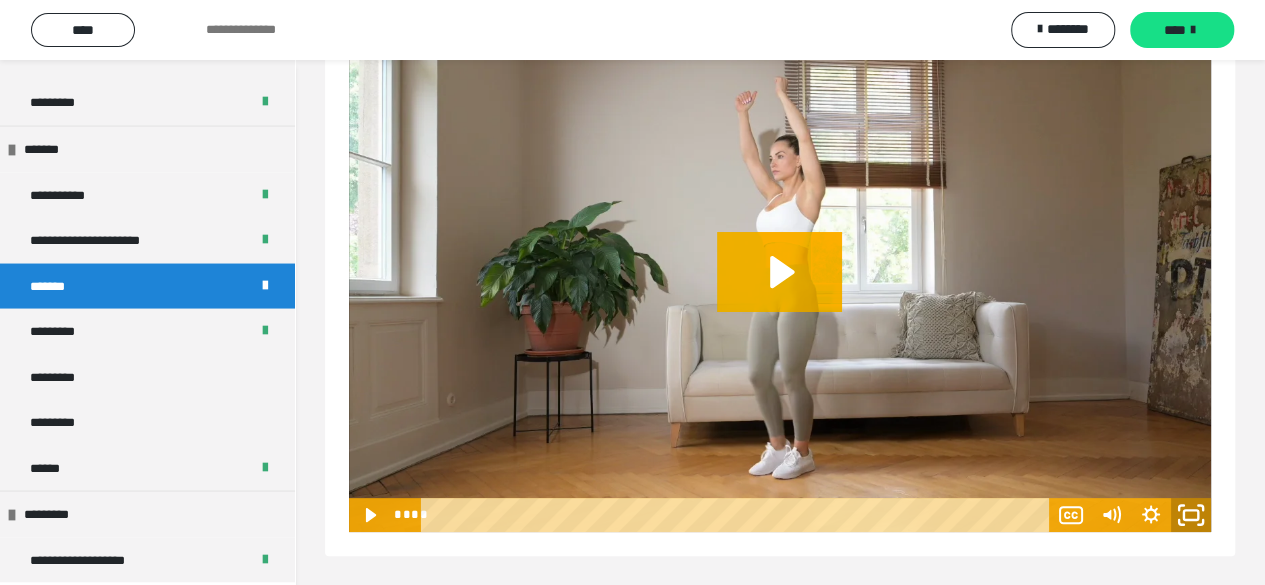 click 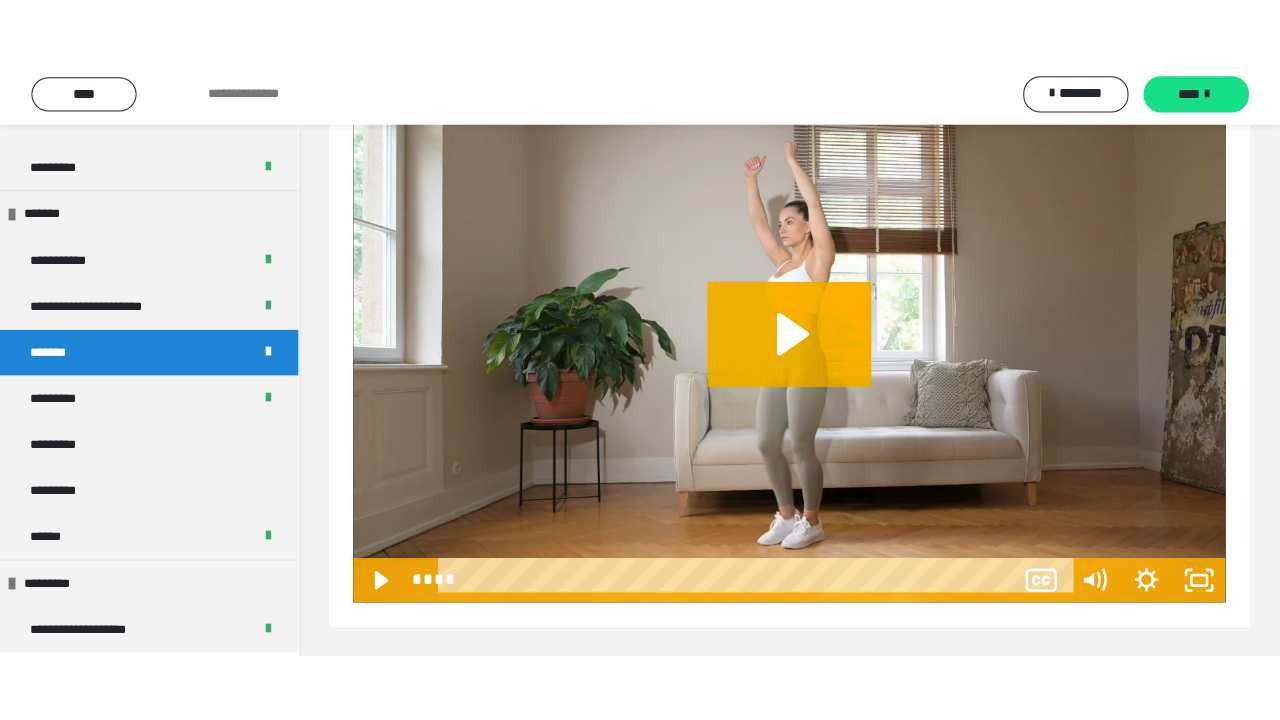 scroll, scrollTop: 60, scrollLeft: 0, axis: vertical 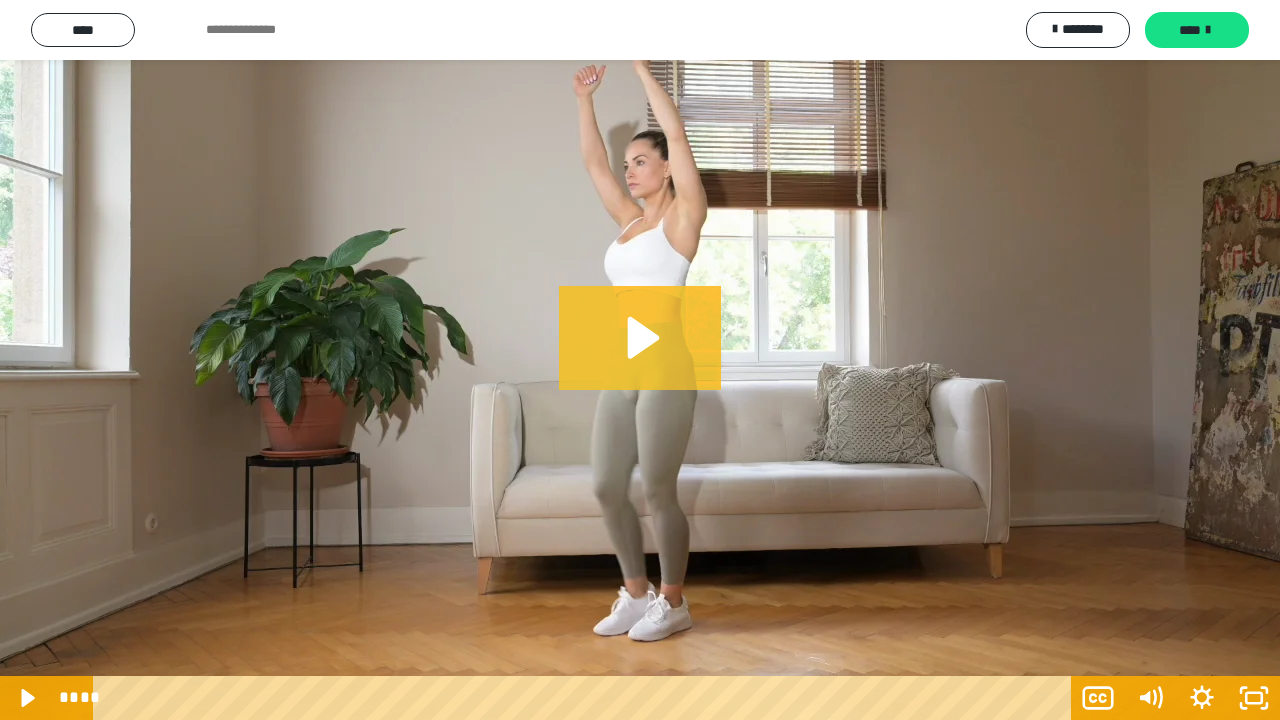 click 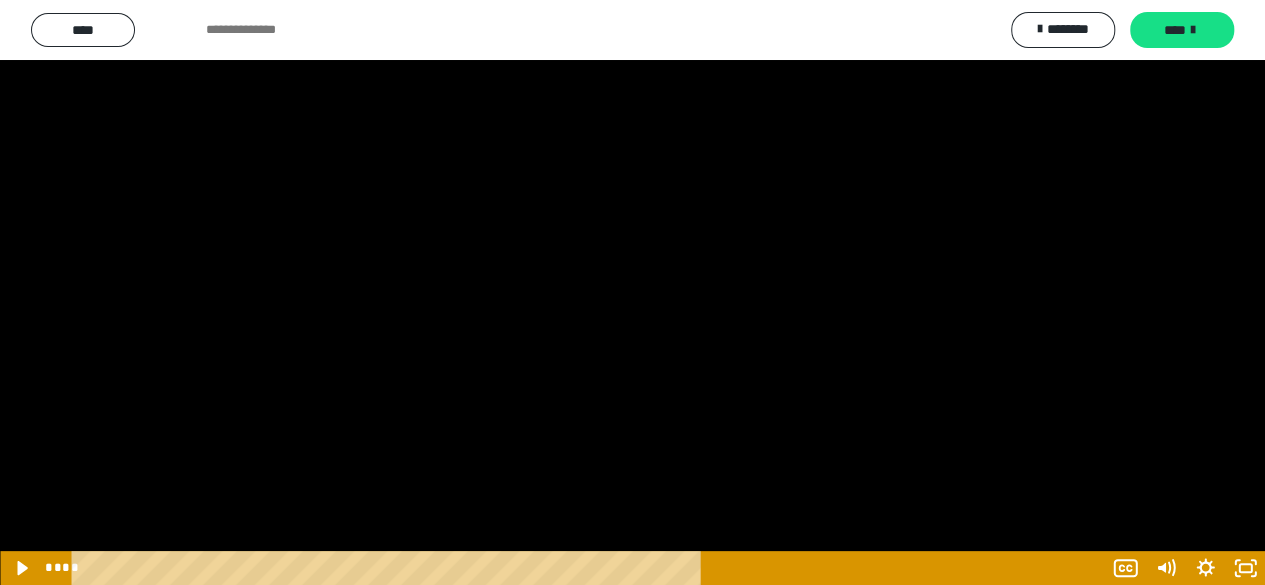 scroll, scrollTop: 1846, scrollLeft: 0, axis: vertical 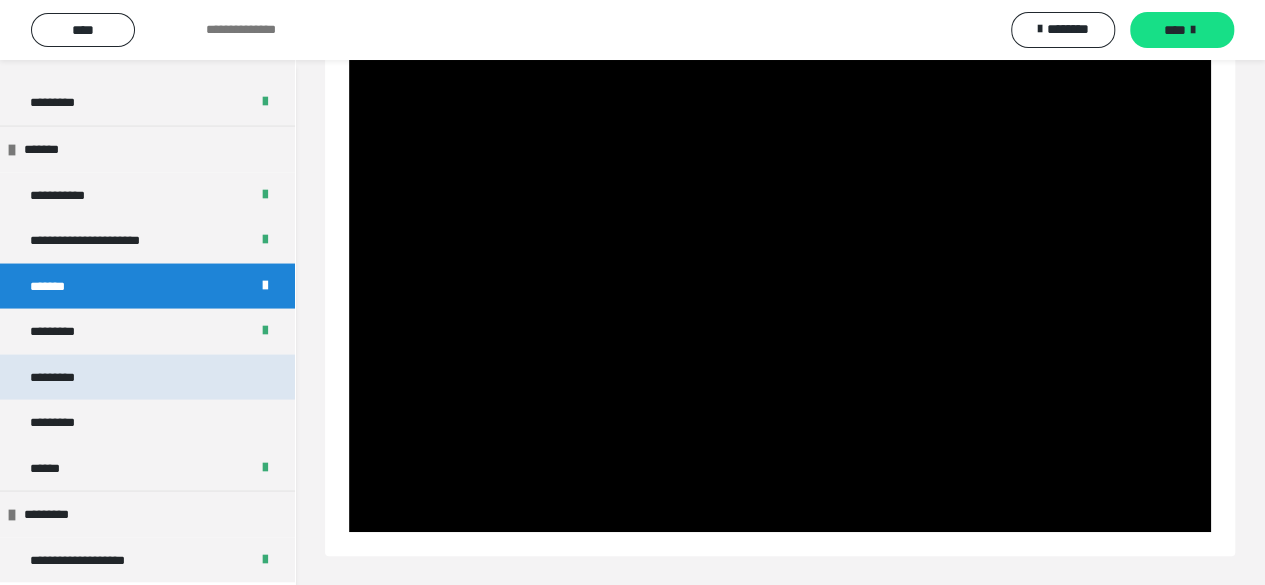 click on "*********" at bounding box center (63, 377) 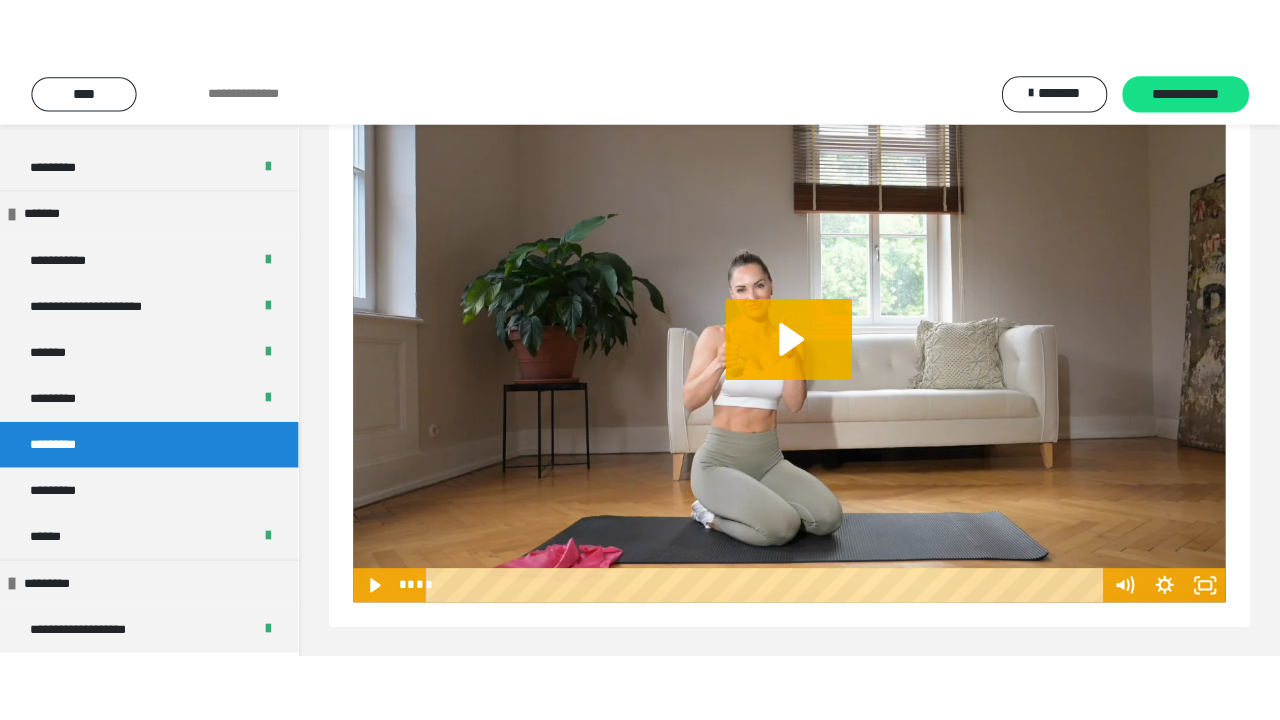 scroll, scrollTop: 60, scrollLeft: 0, axis: vertical 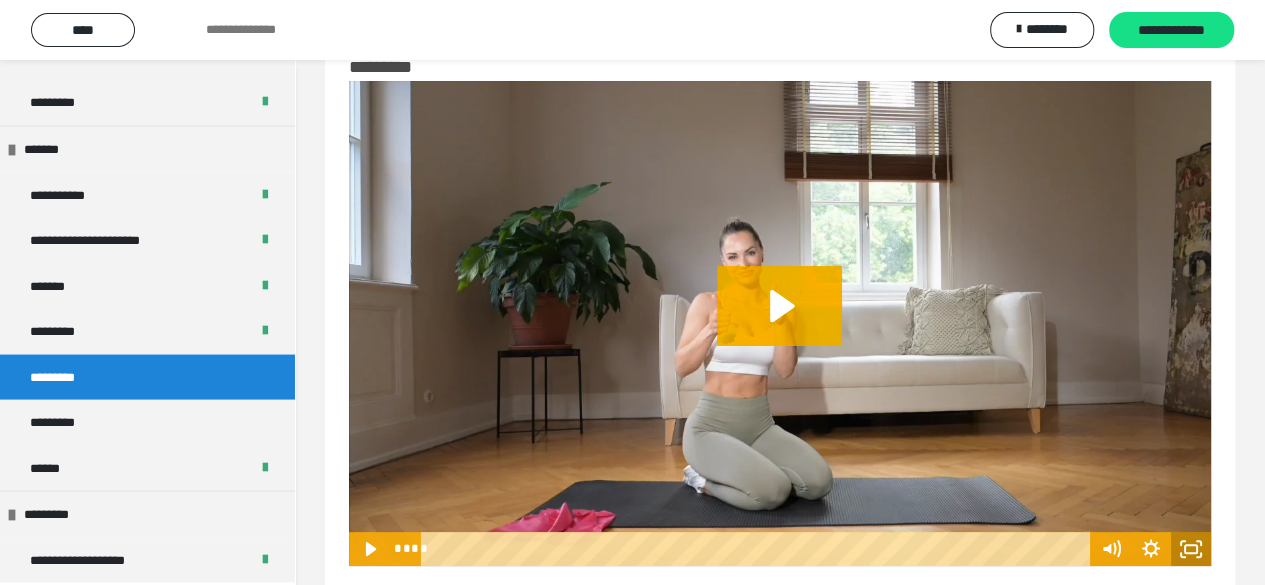 click 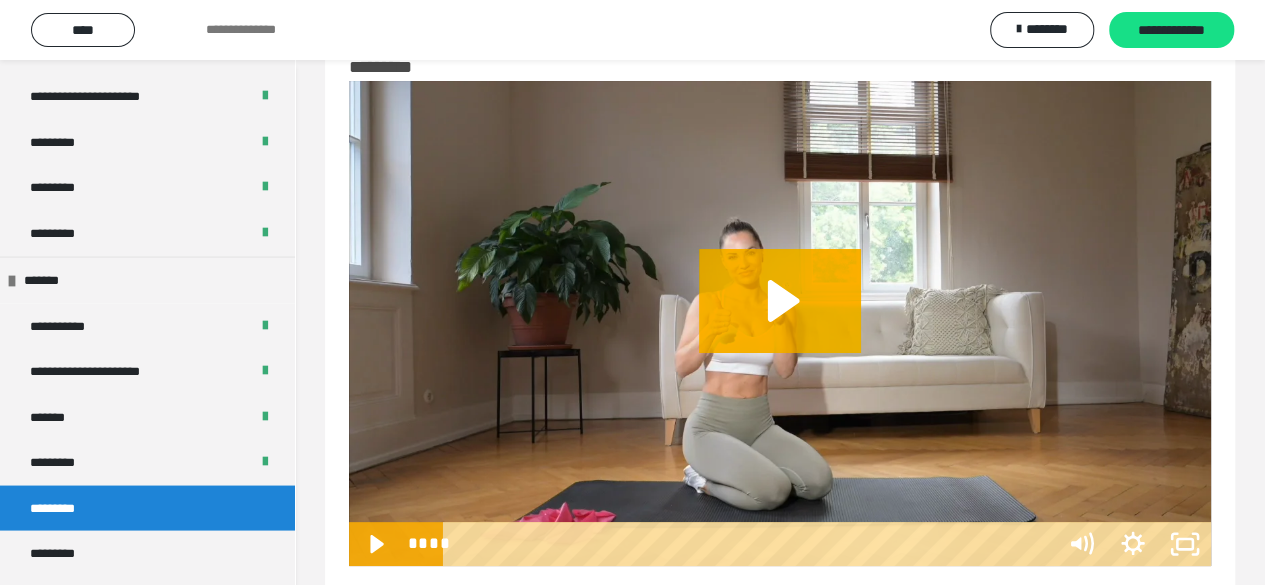 scroll, scrollTop: 1711, scrollLeft: 0, axis: vertical 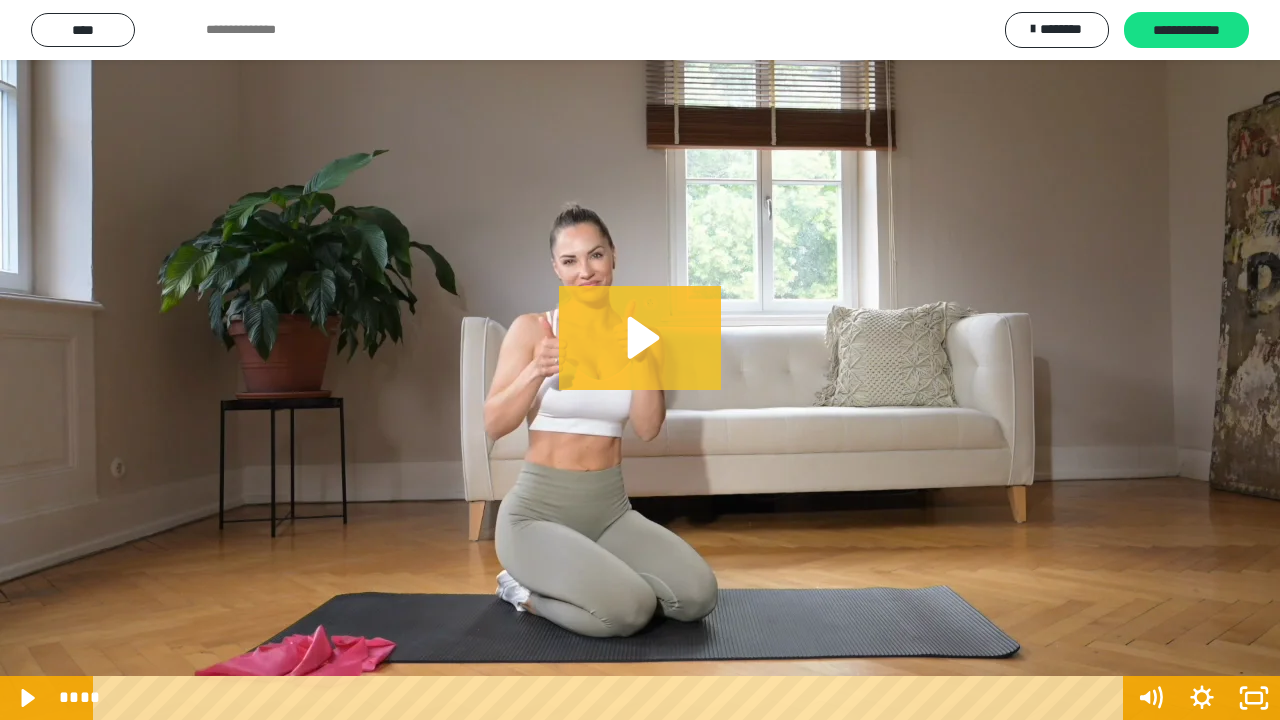 click 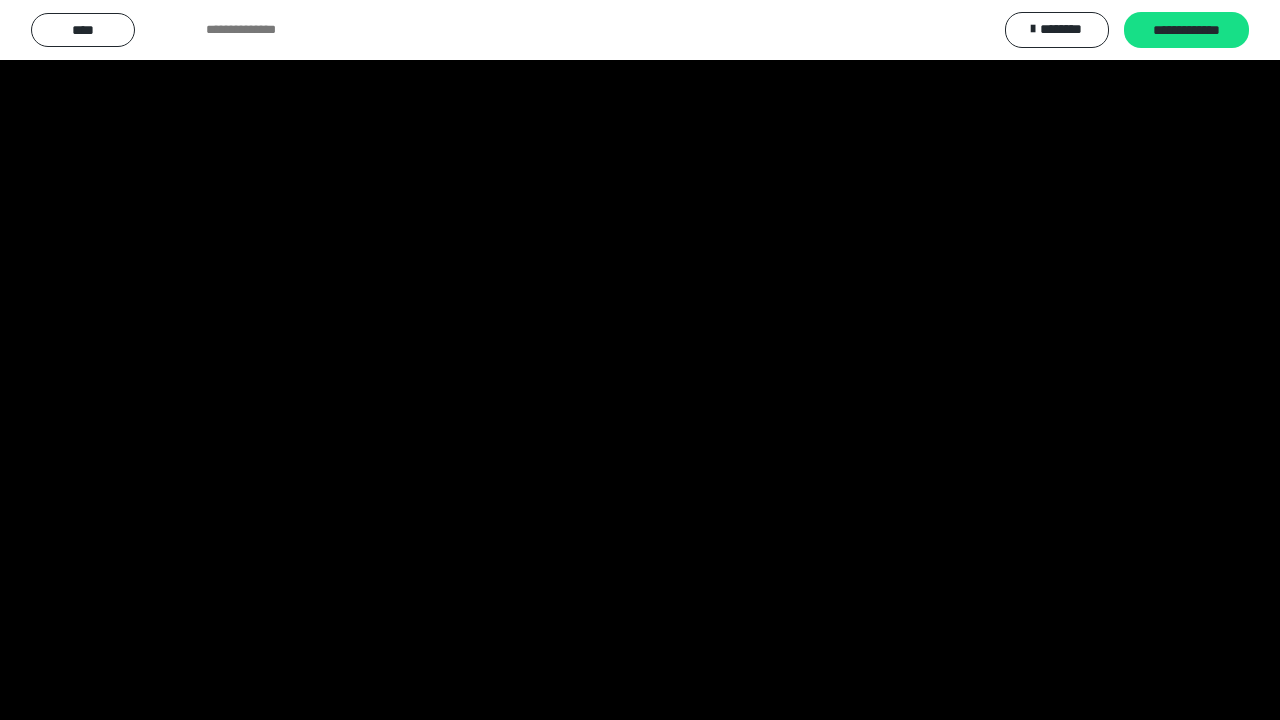 type 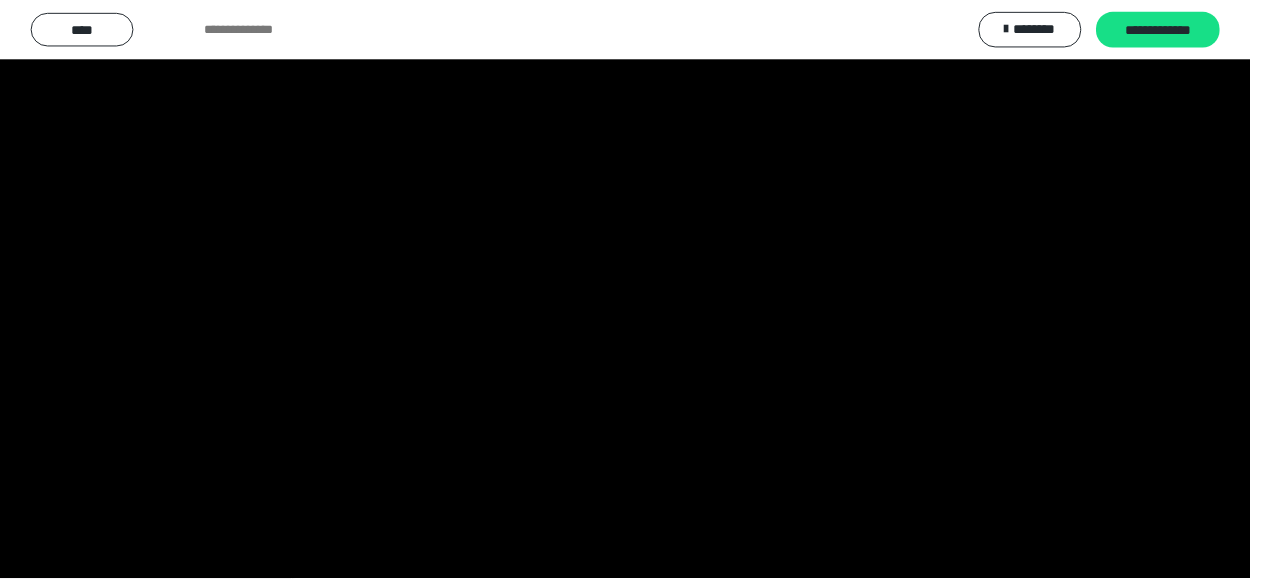 scroll, scrollTop: 1846, scrollLeft: 0, axis: vertical 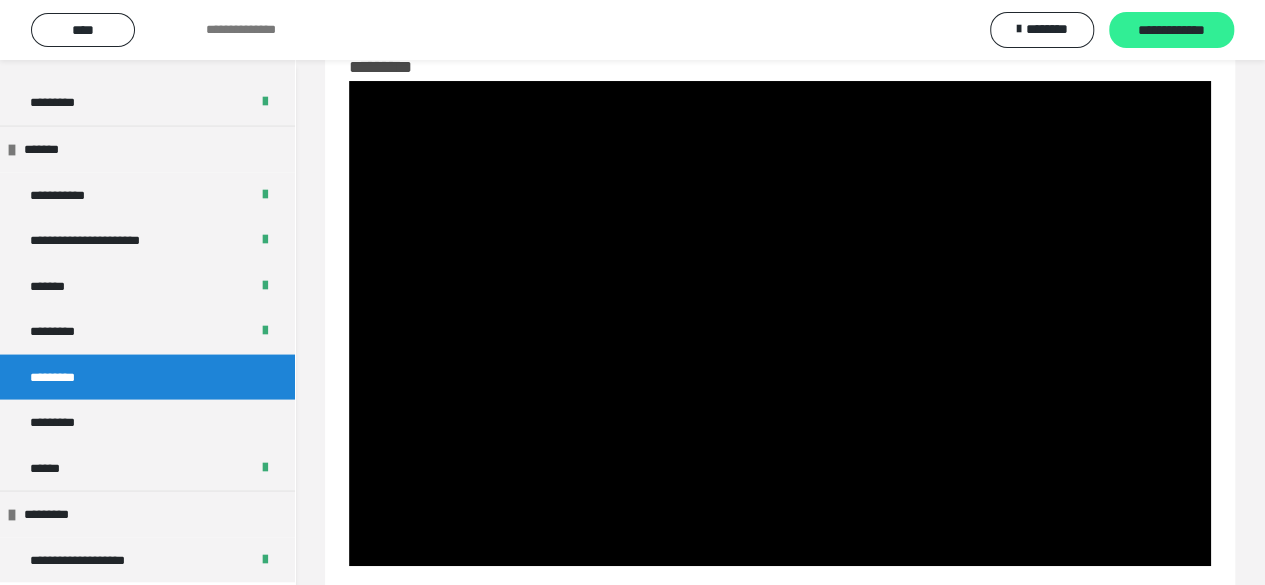 click on "**********" at bounding box center [1171, 30] 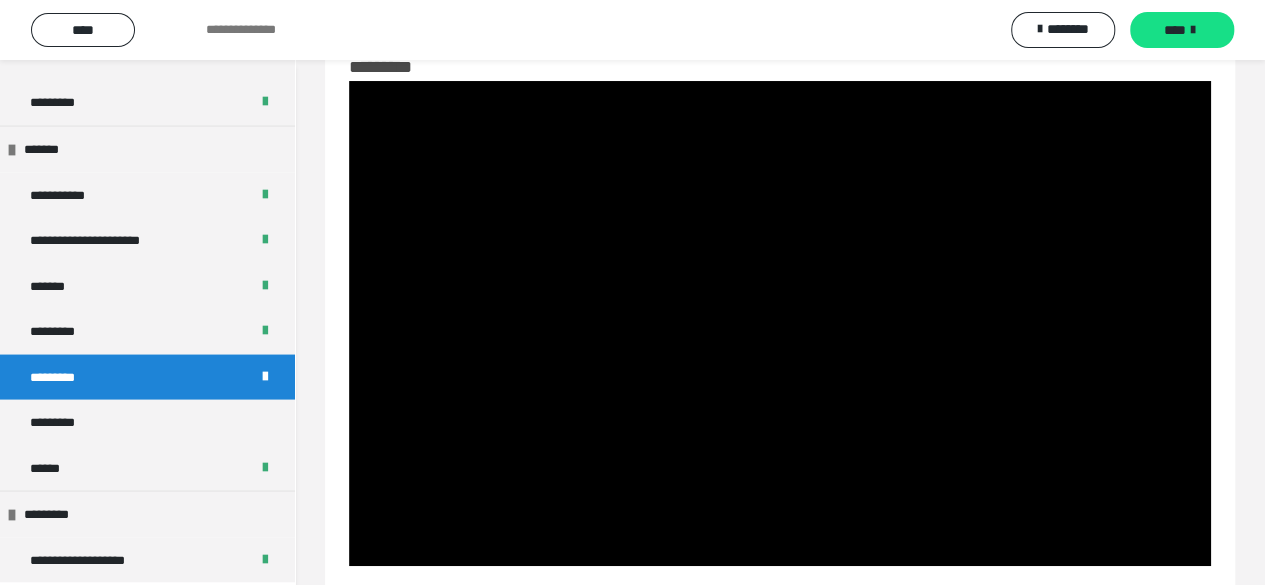 scroll, scrollTop: 94, scrollLeft: 0, axis: vertical 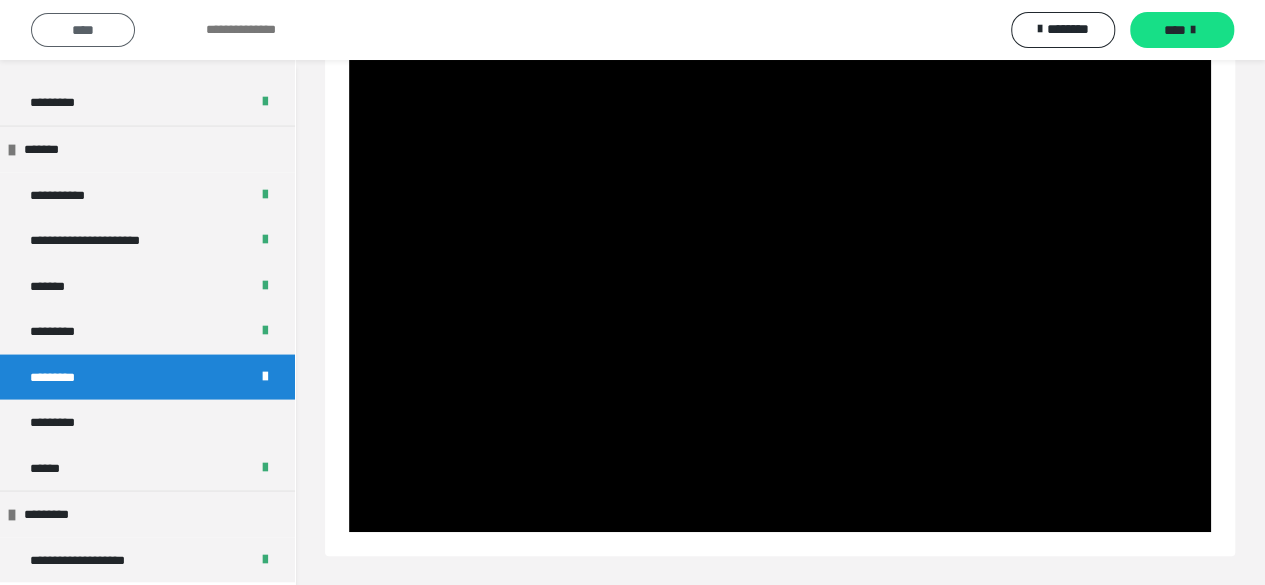 click on "****" at bounding box center [83, 30] 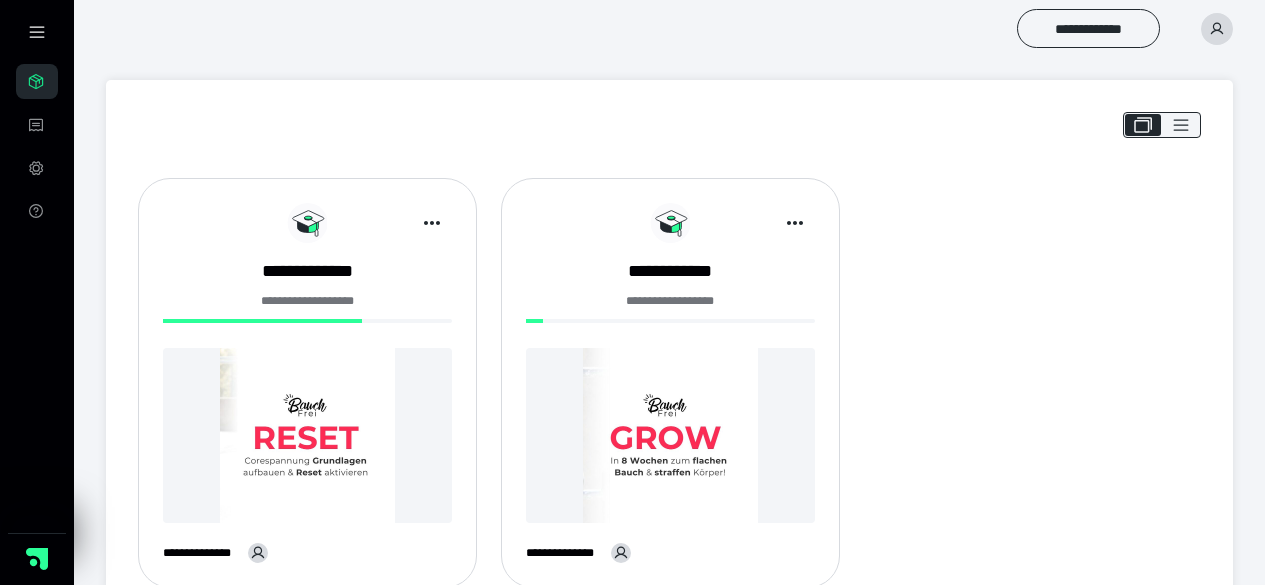 scroll, scrollTop: 0, scrollLeft: 0, axis: both 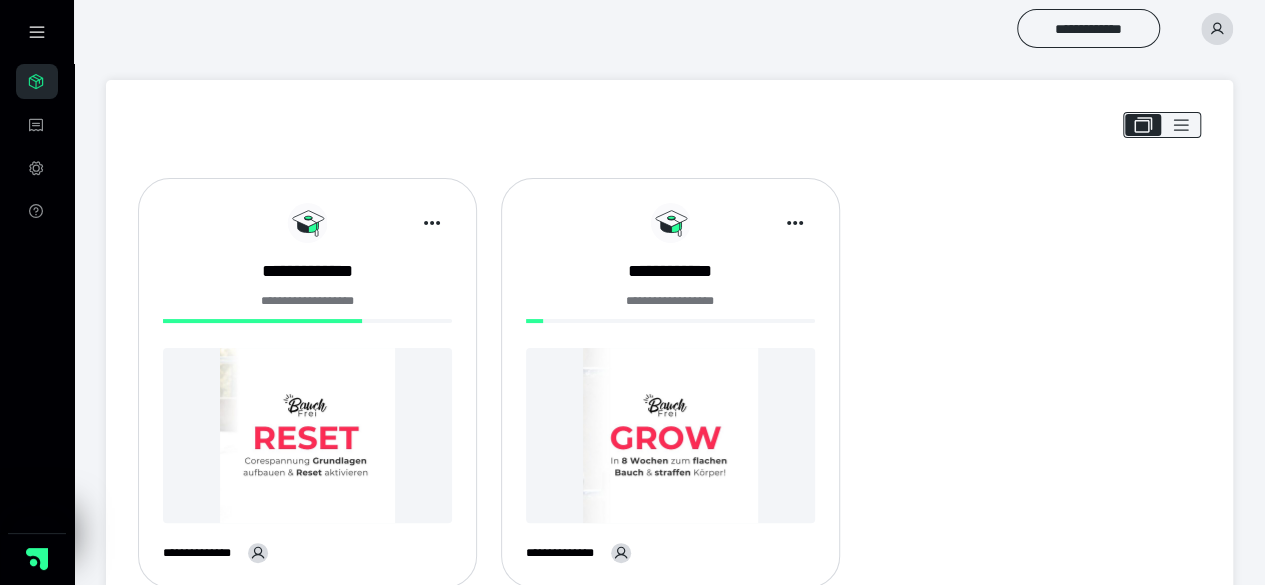 click on "**********" at bounding box center (670, 391) 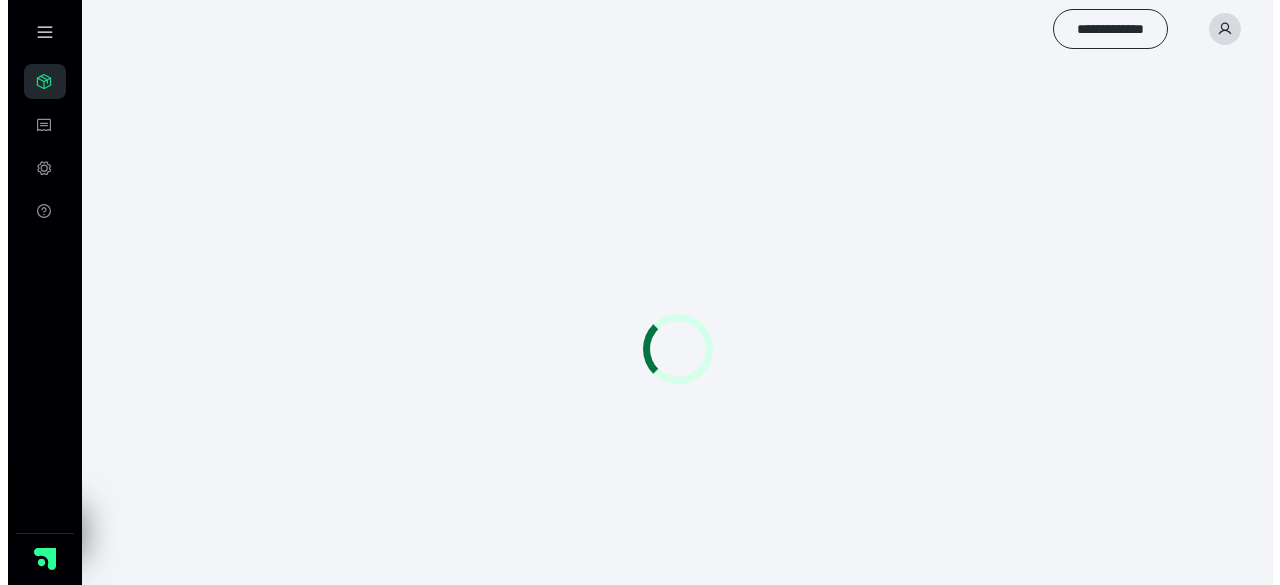 scroll, scrollTop: 0, scrollLeft: 0, axis: both 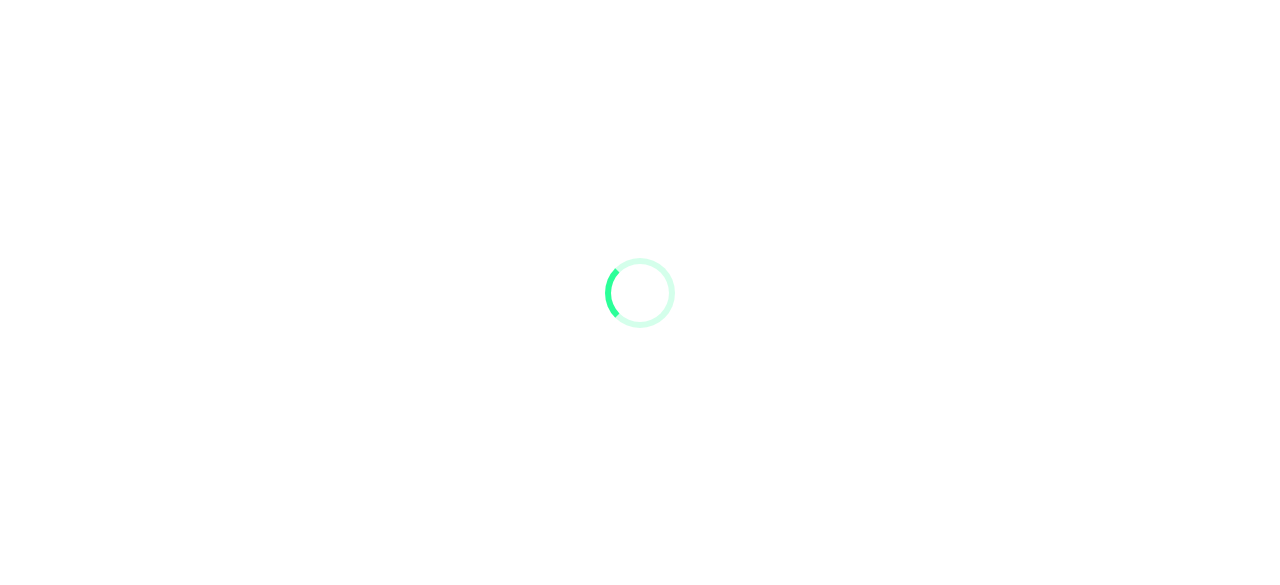 click at bounding box center [640, 292] 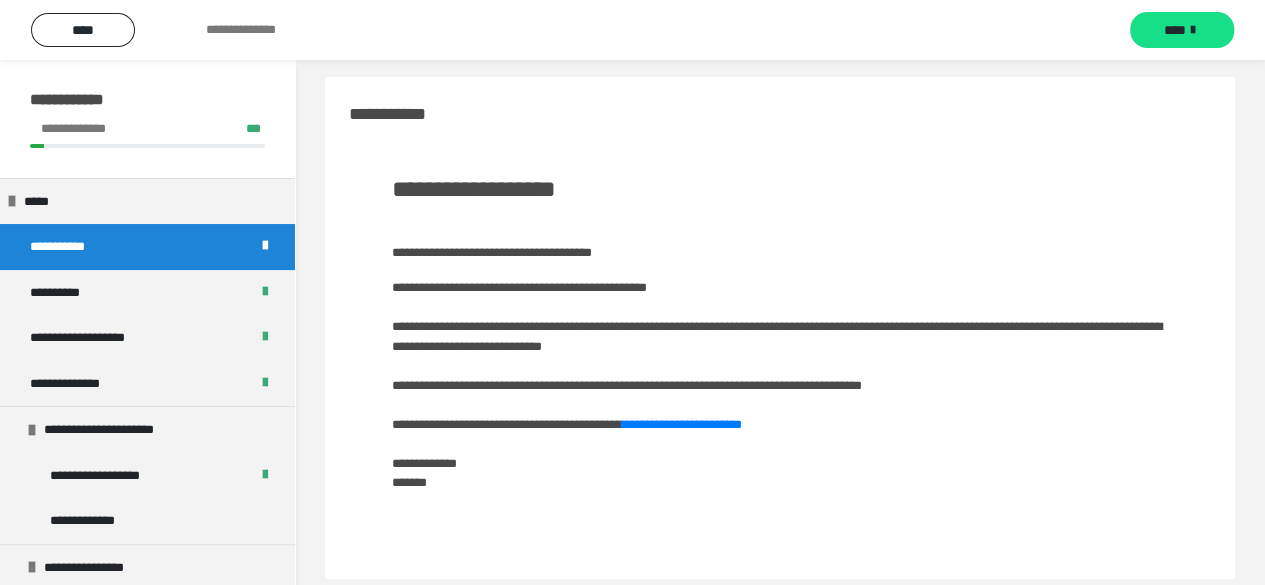 scroll, scrollTop: 60, scrollLeft: 0, axis: vertical 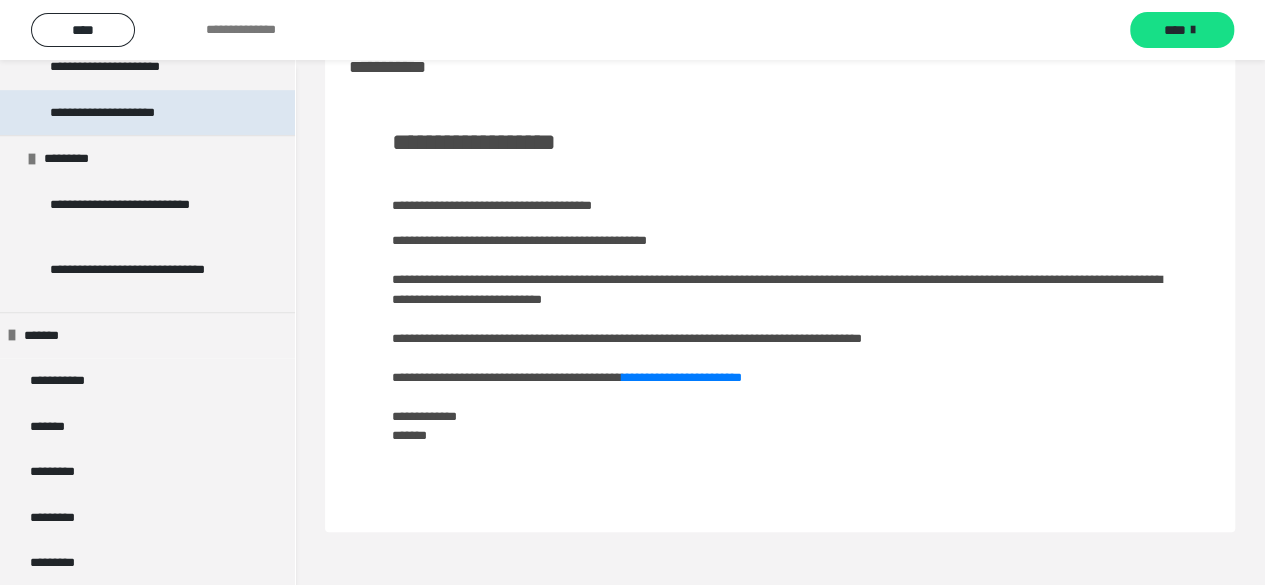 click on "**********" at bounding box center (126, 113) 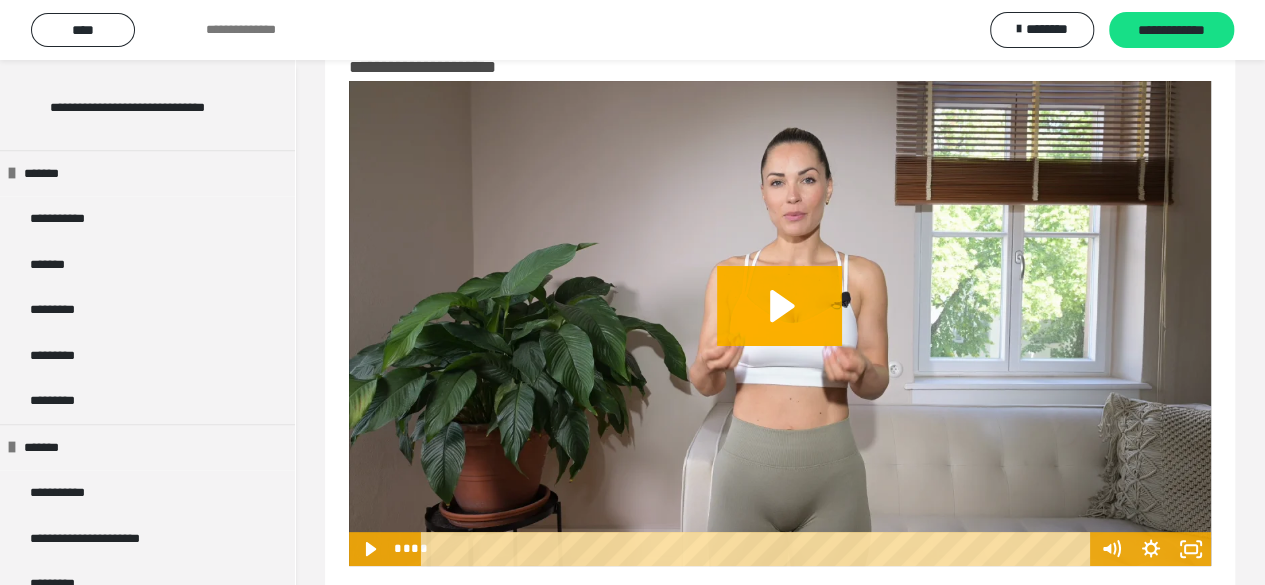 scroll, scrollTop: 889, scrollLeft: 0, axis: vertical 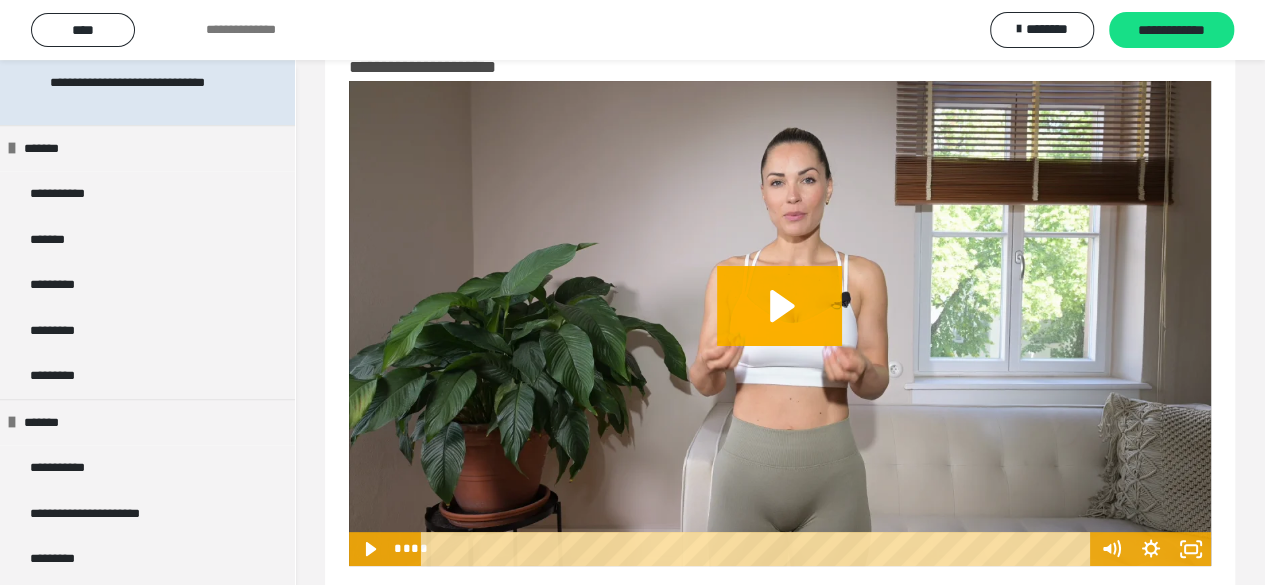 click on "**********" at bounding box center (142, 92) 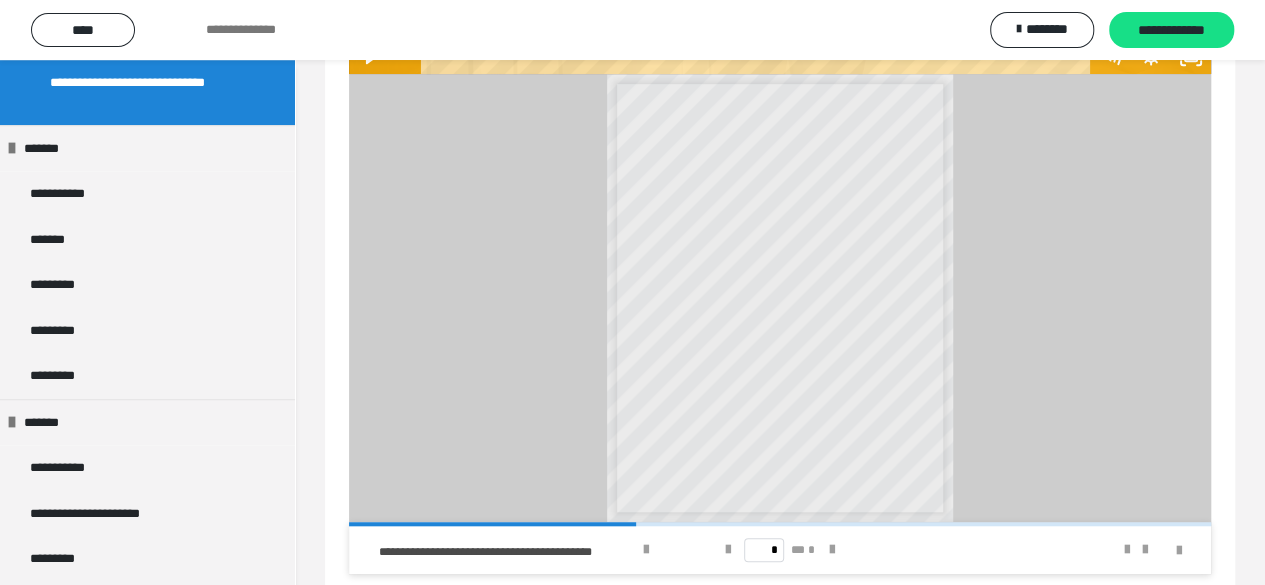 scroll, scrollTop: 594, scrollLeft: 0, axis: vertical 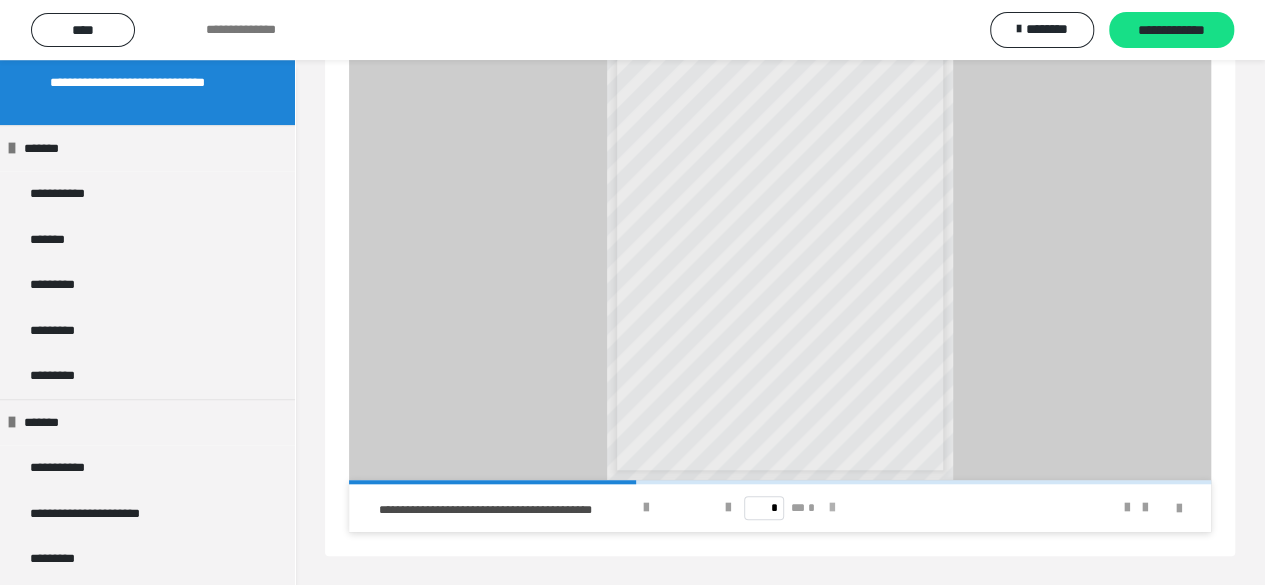 click at bounding box center (832, 508) 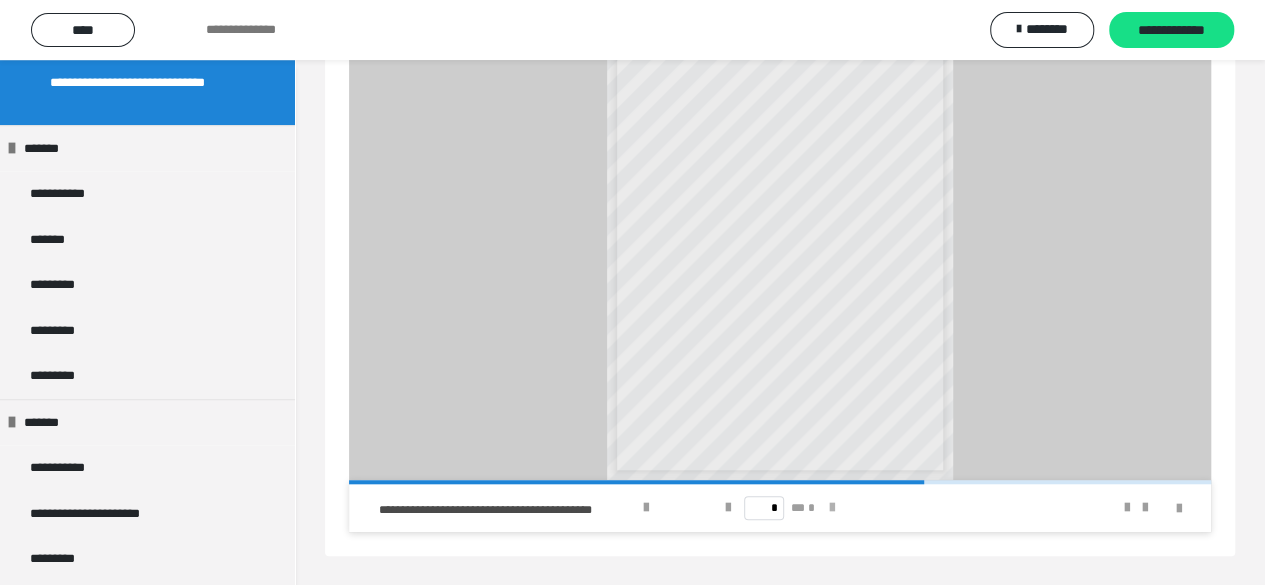 click at bounding box center (832, 508) 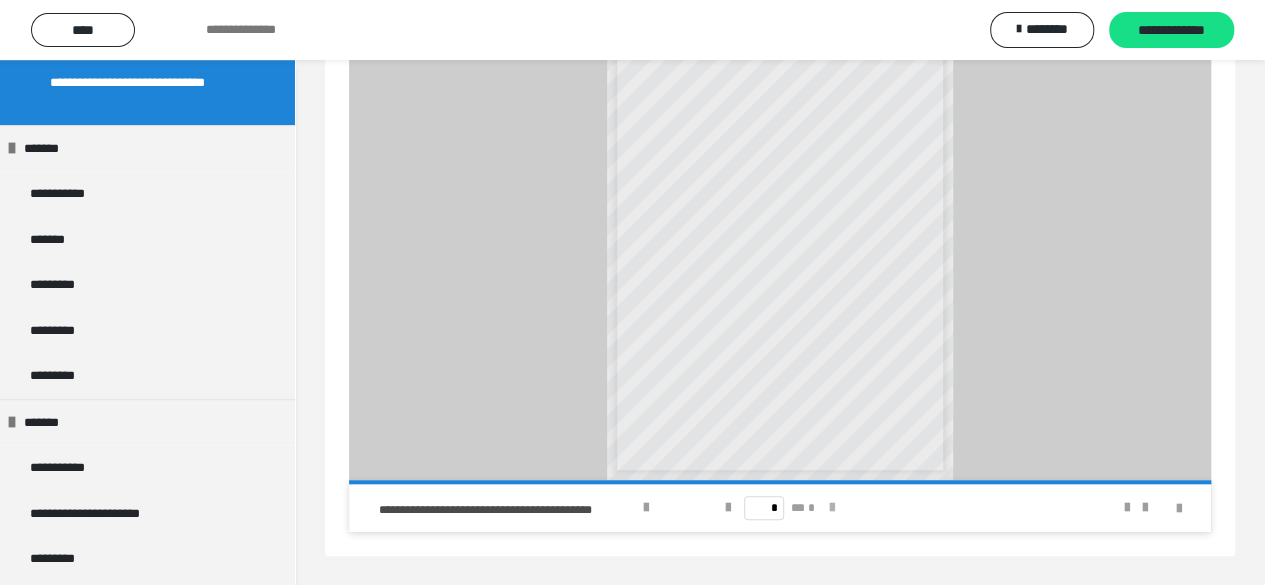 click on "* ** *" at bounding box center [780, 508] 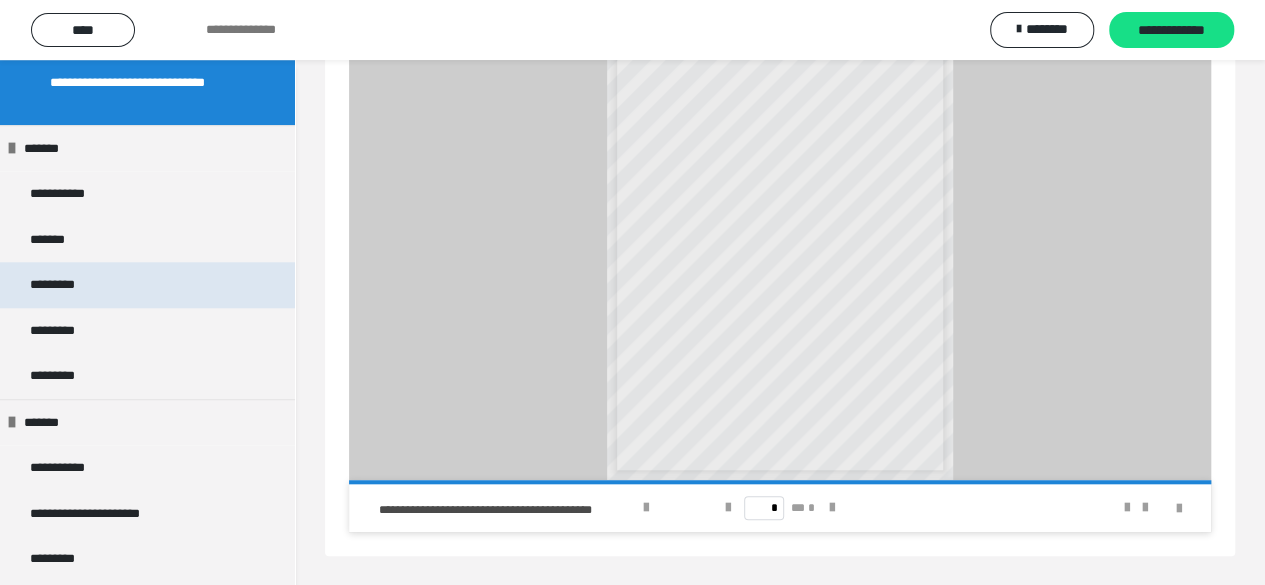 click on "*********" at bounding box center [62, 285] 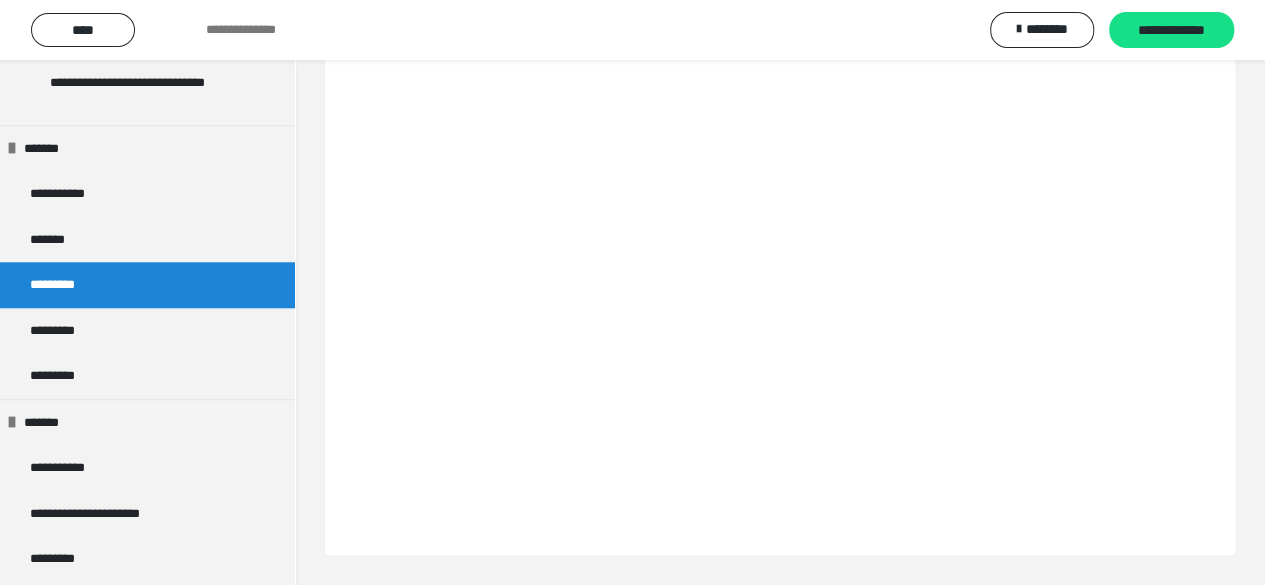 scroll, scrollTop: 60, scrollLeft: 0, axis: vertical 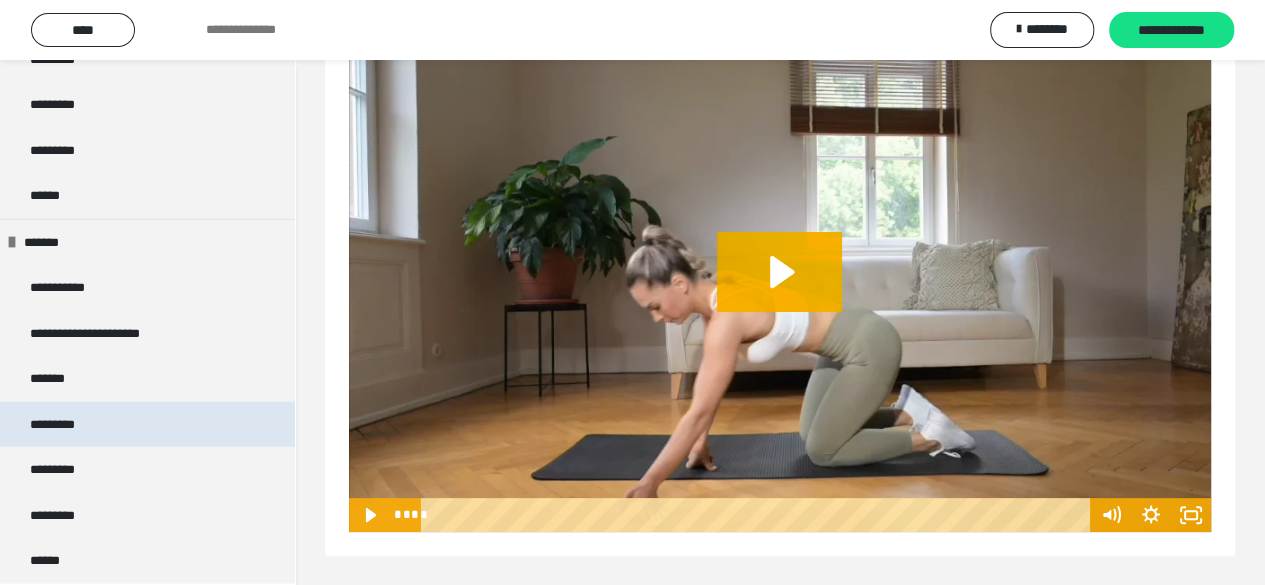 click on "*********" at bounding box center (62, 425) 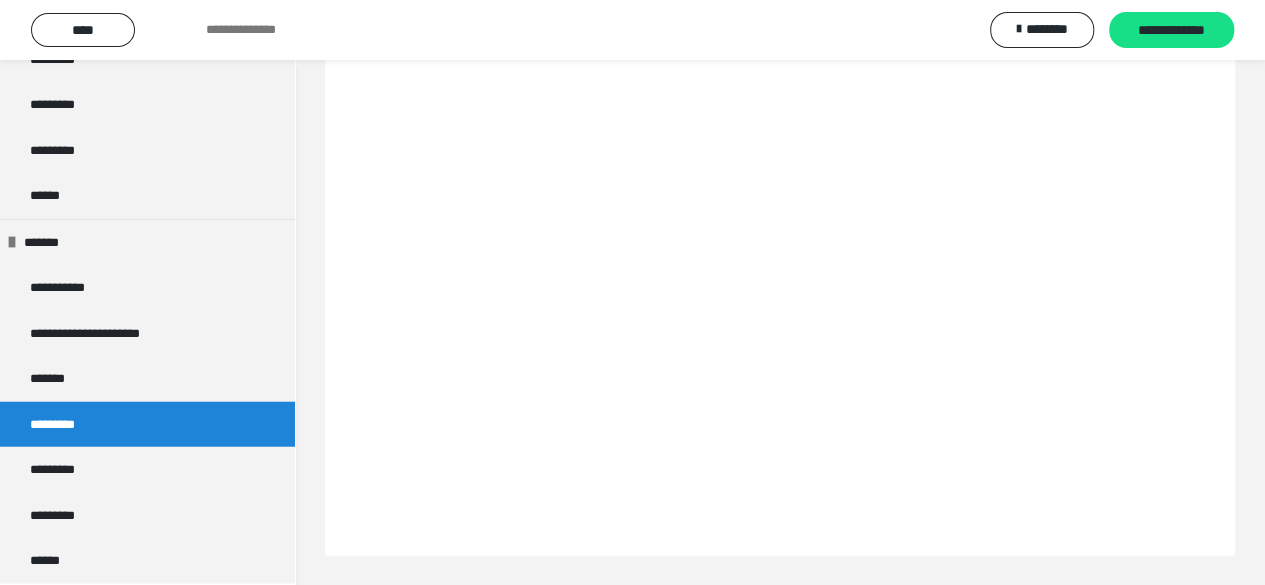 scroll, scrollTop: 60, scrollLeft: 0, axis: vertical 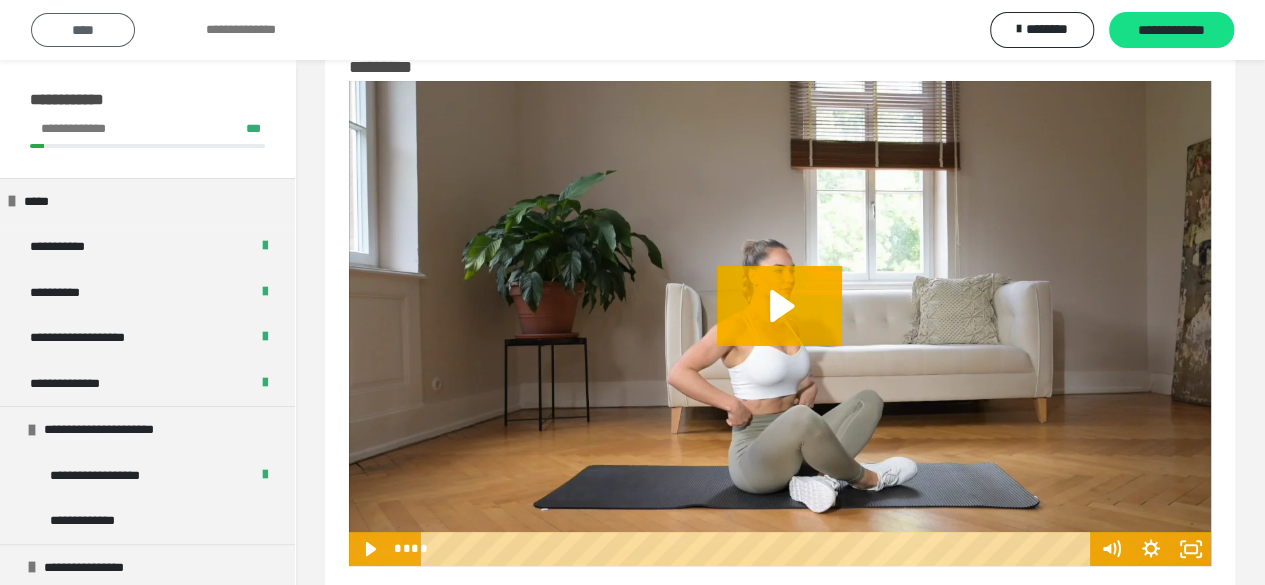click on "****" at bounding box center [83, 30] 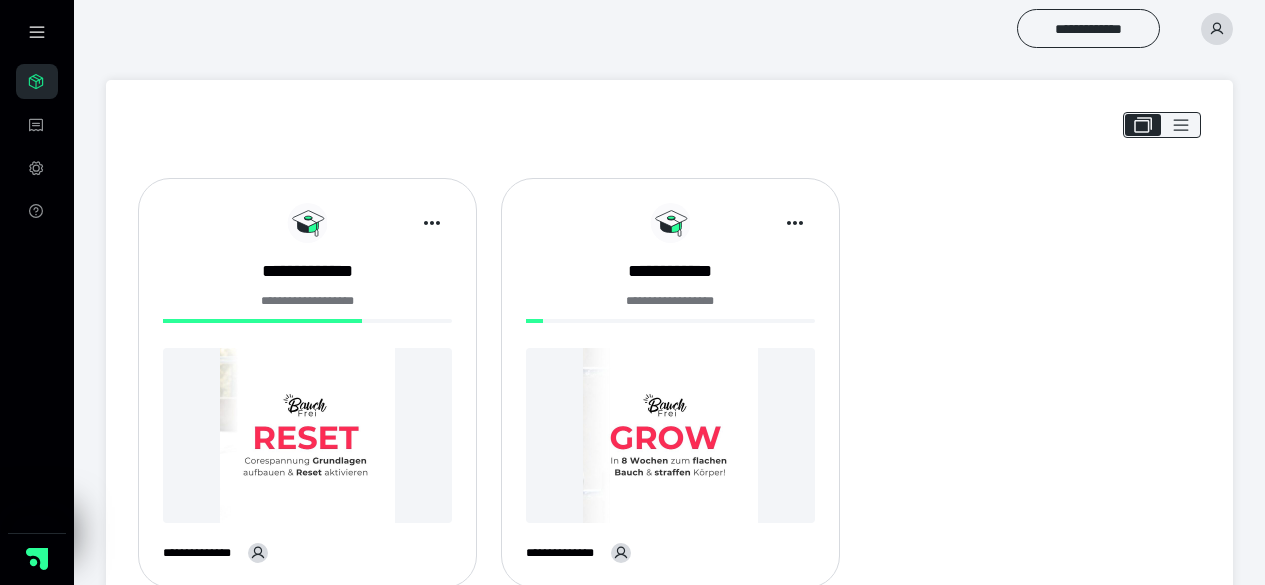 scroll, scrollTop: 0, scrollLeft: 0, axis: both 